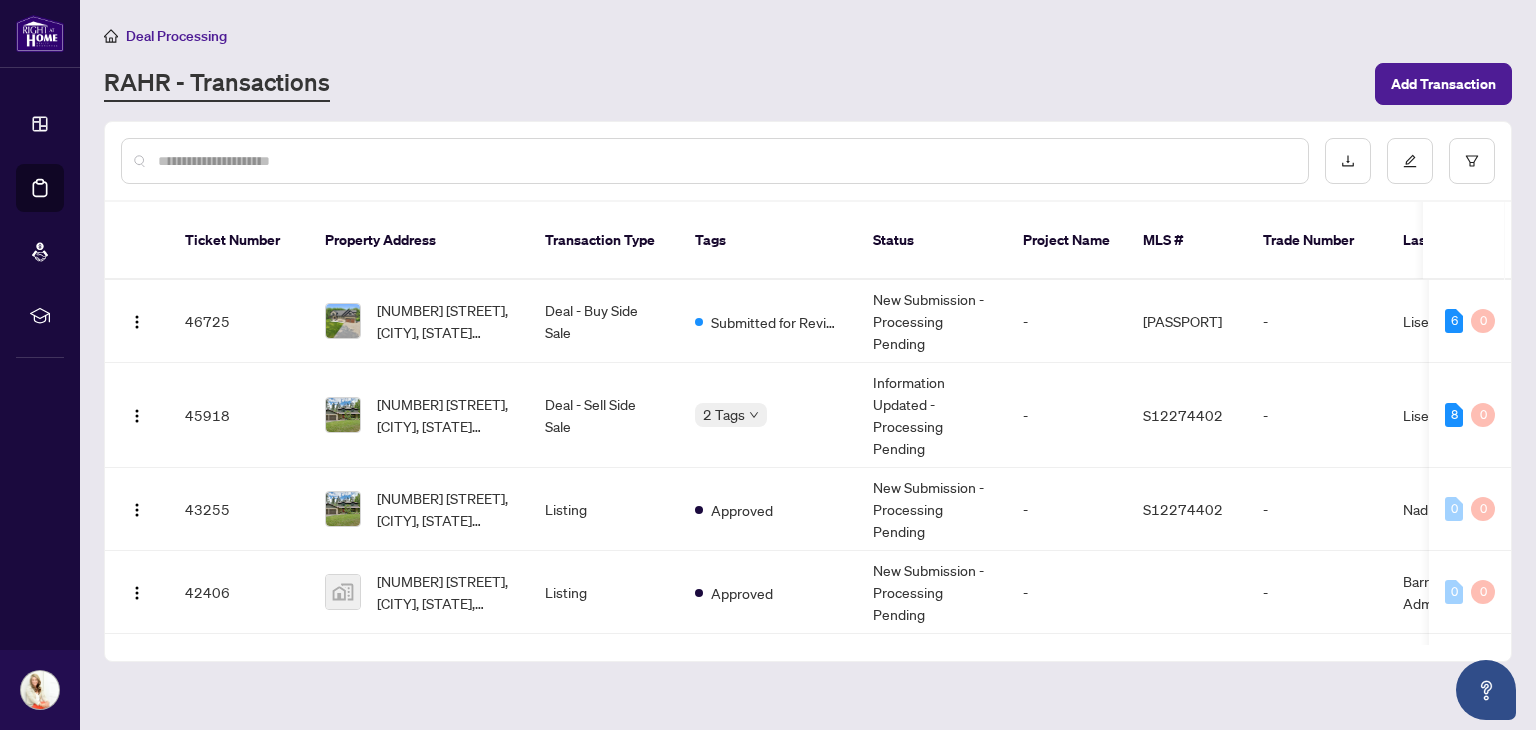 scroll, scrollTop: 0, scrollLeft: 0, axis: both 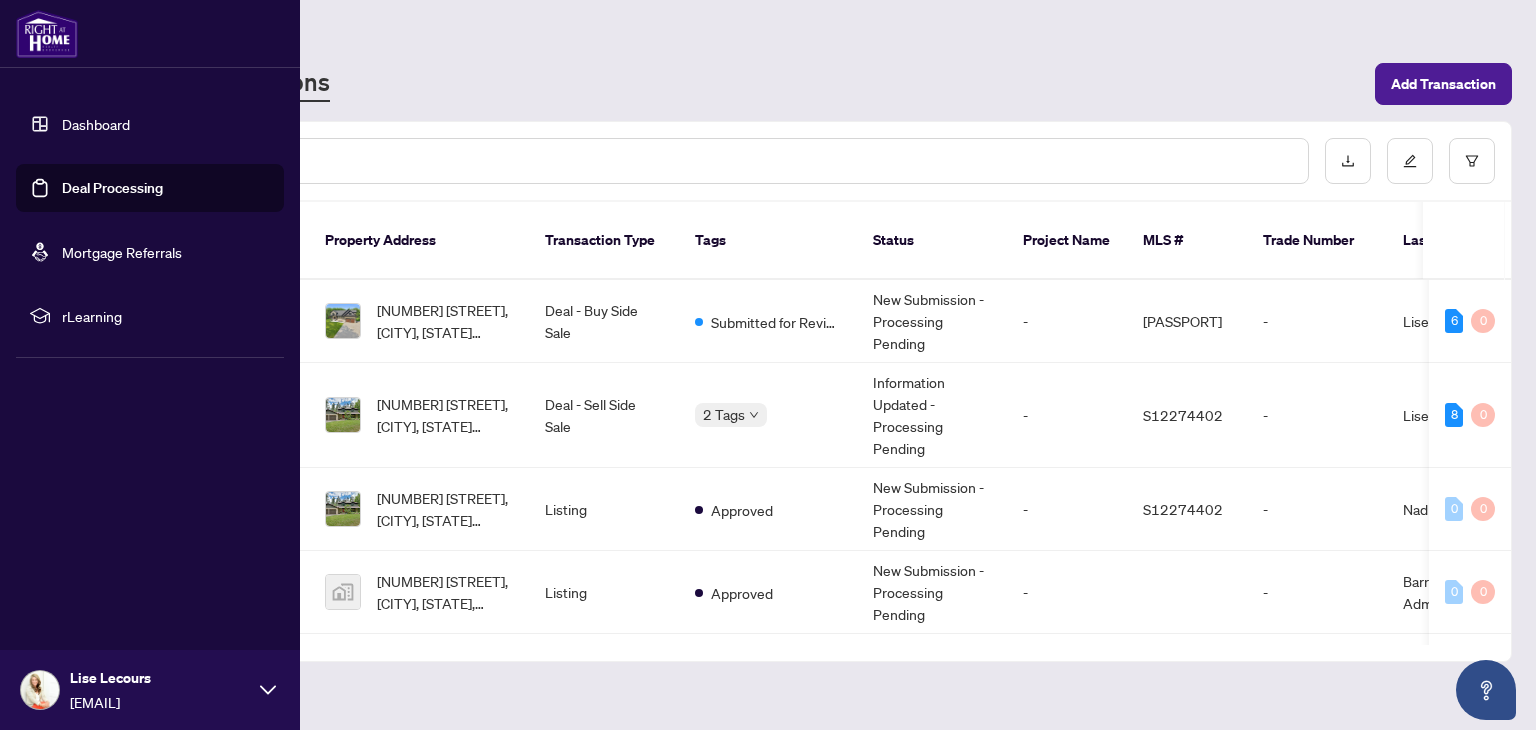 click at bounding box center (40, 690) 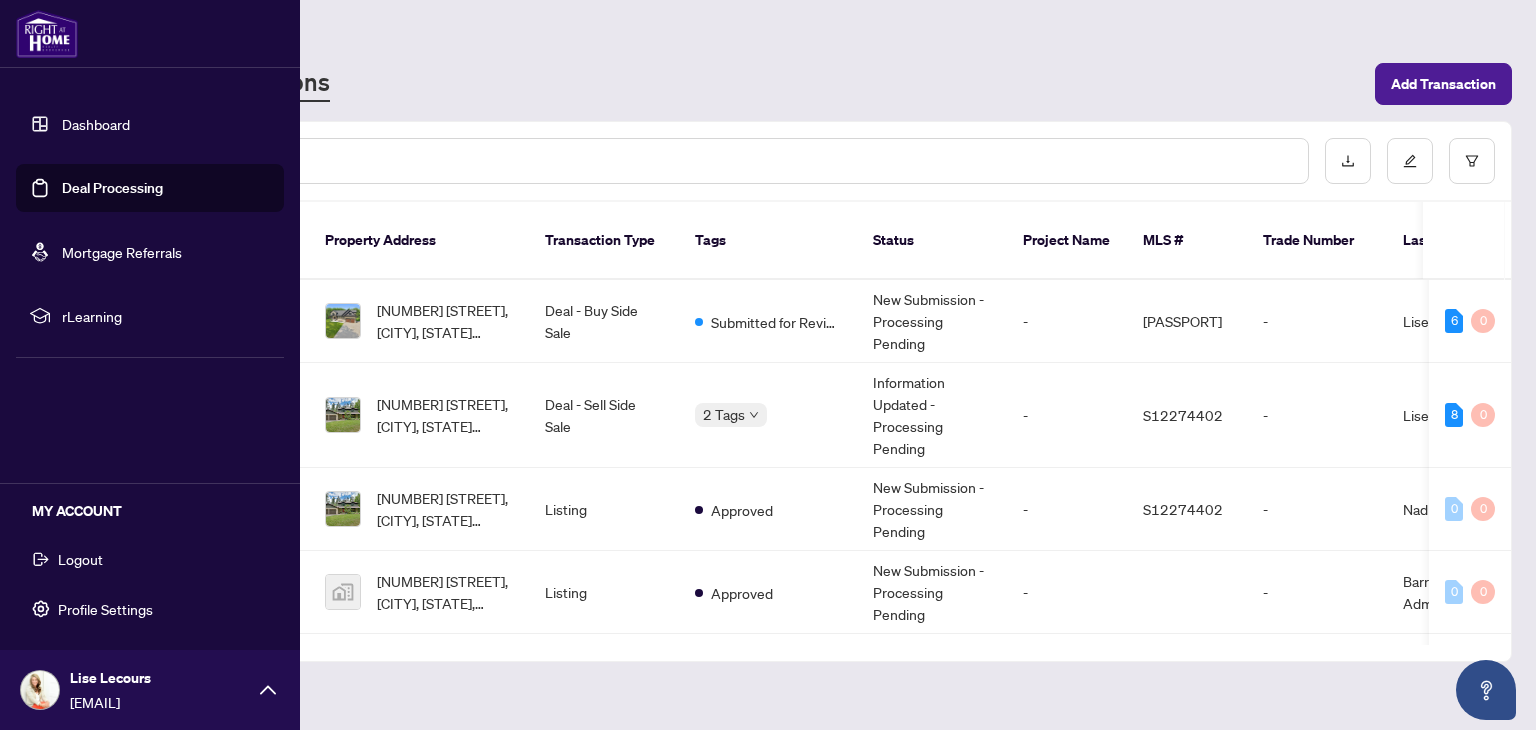 click at bounding box center (40, 690) 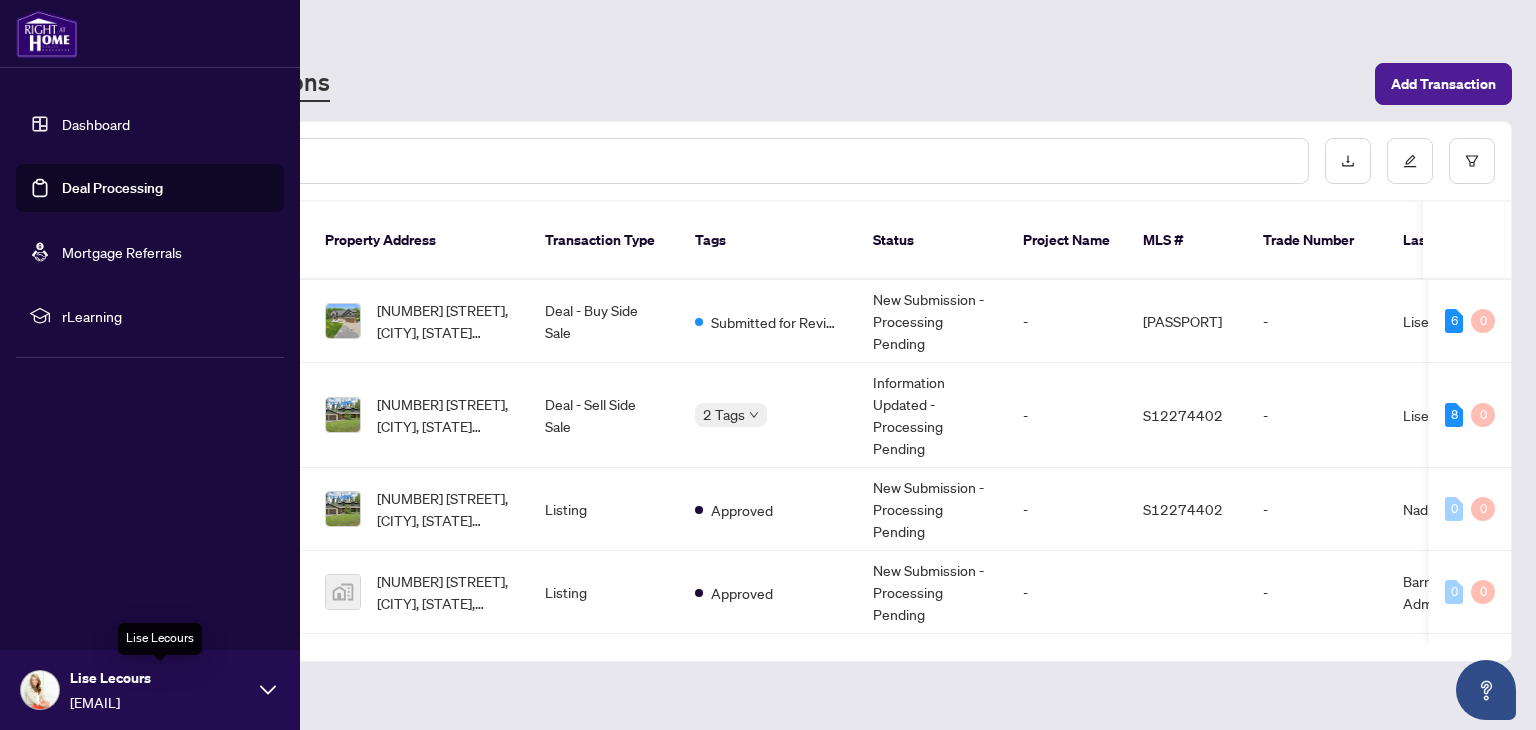 click on "Lise Lecours" at bounding box center [160, 678] 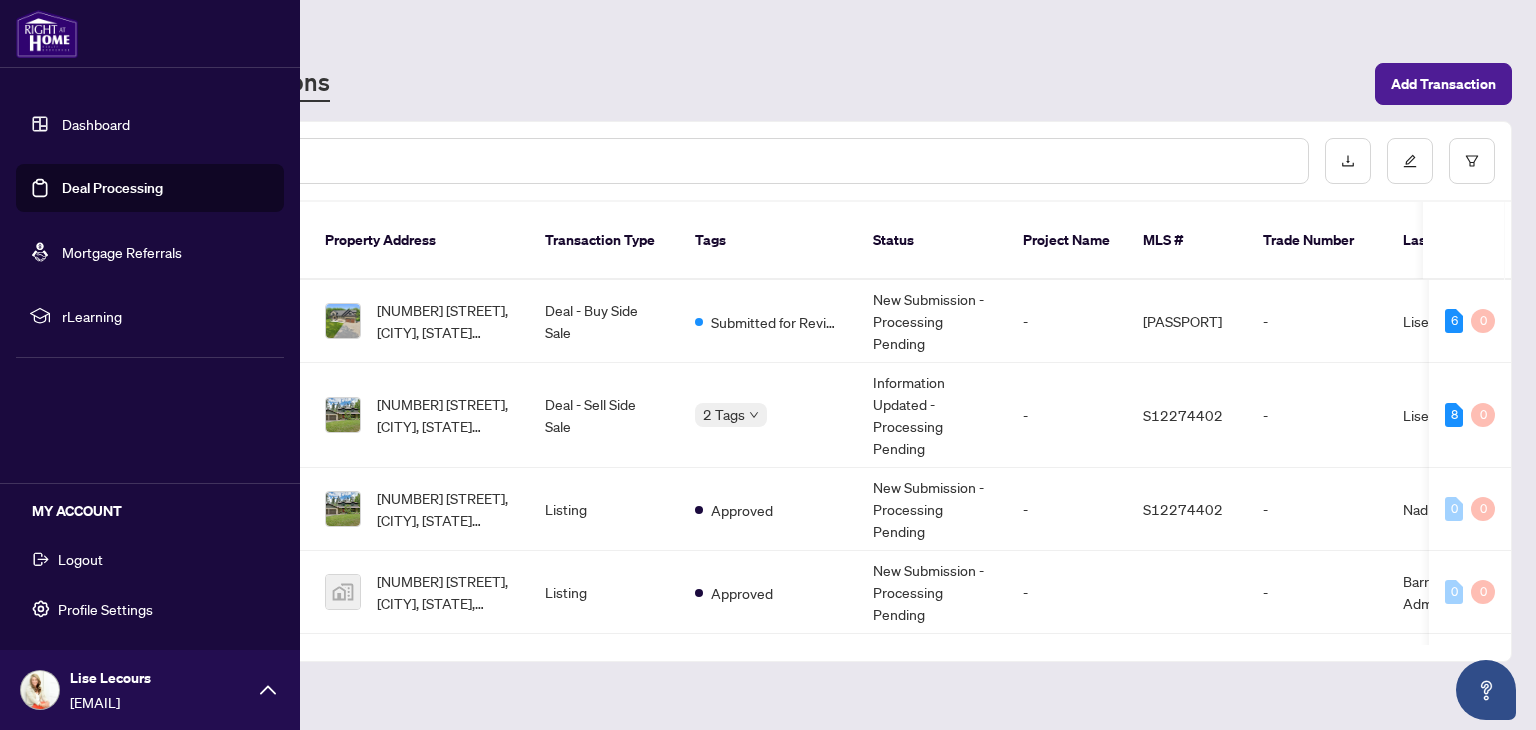 click on "Profile Settings" at bounding box center (105, 609) 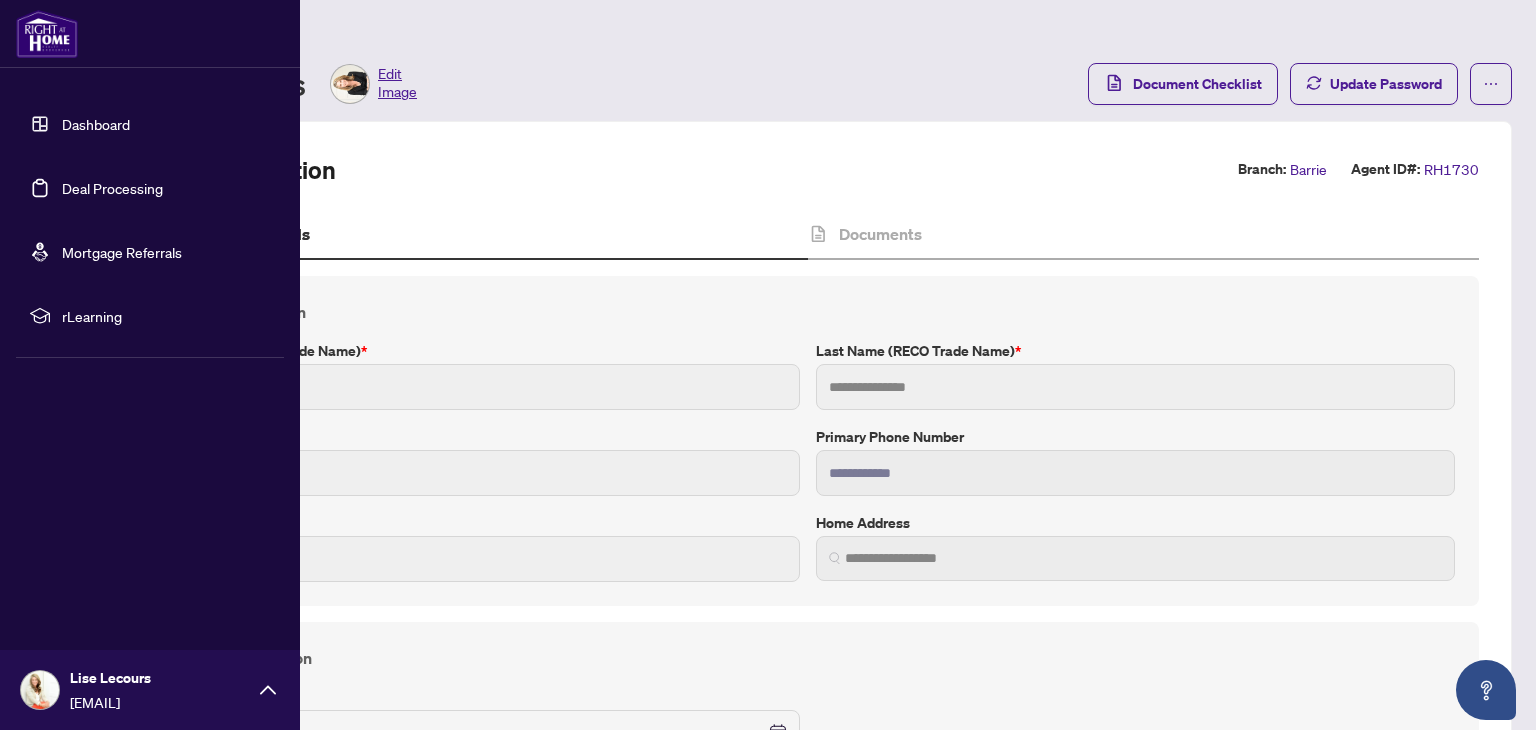 type on "**********" 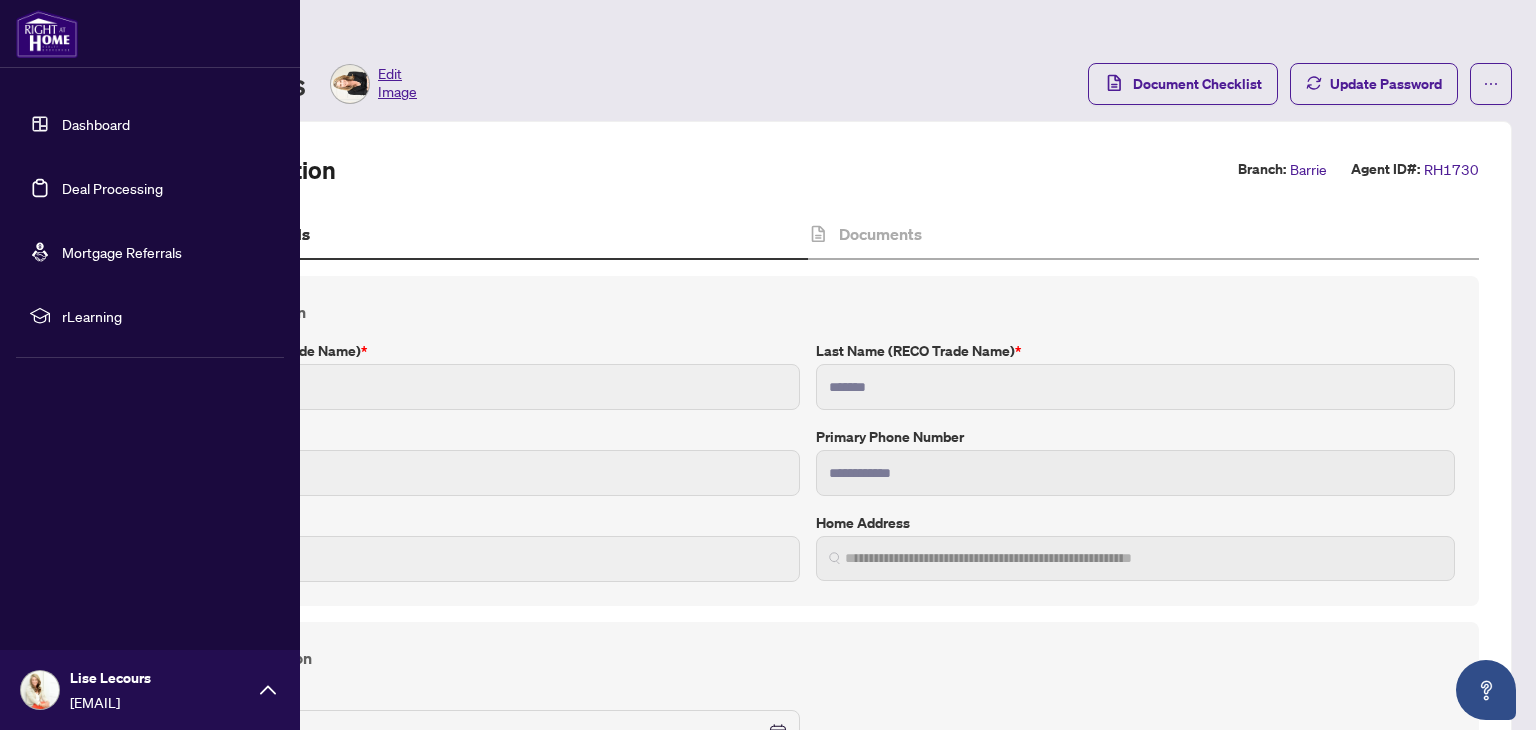 type on "**********" 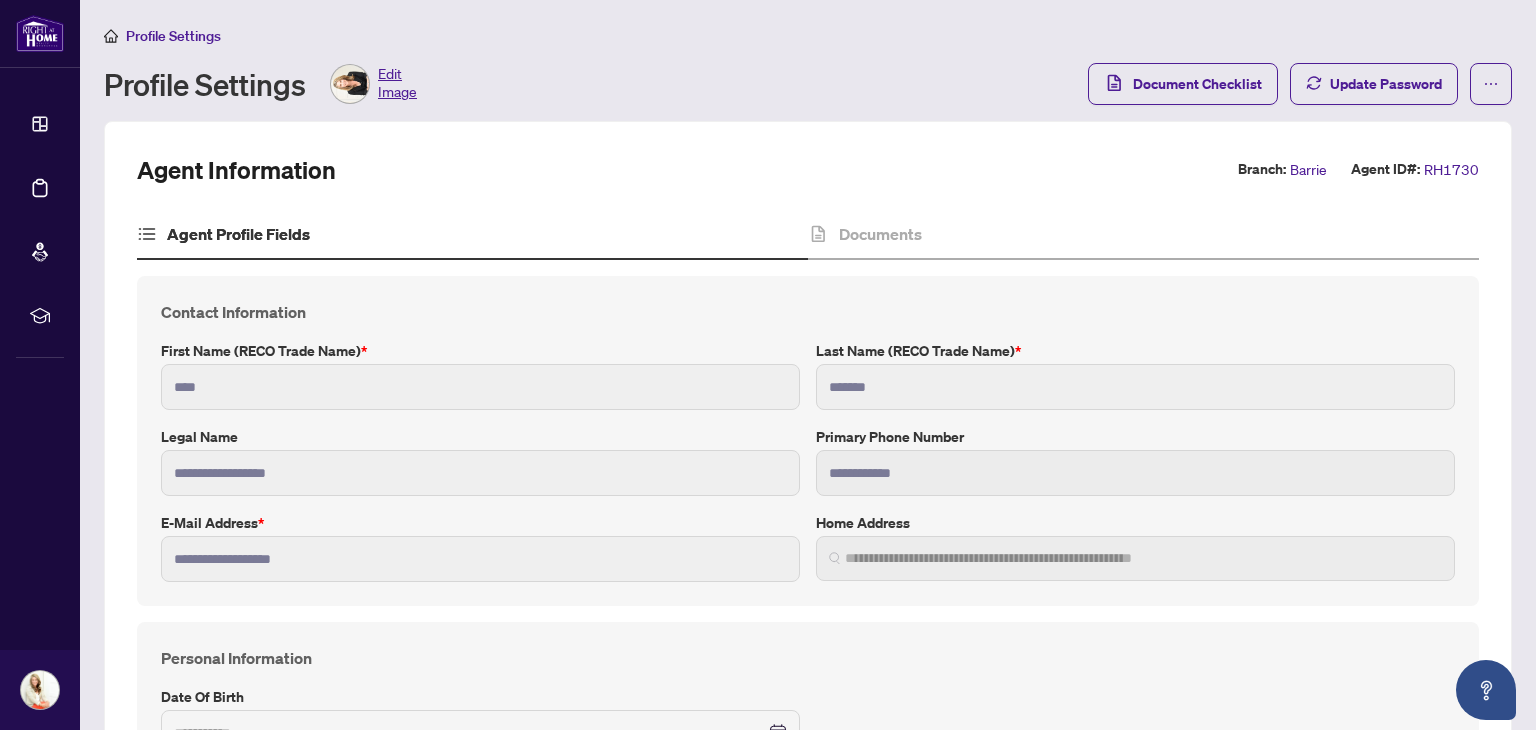 click on "Edit    Image" at bounding box center [397, 84] 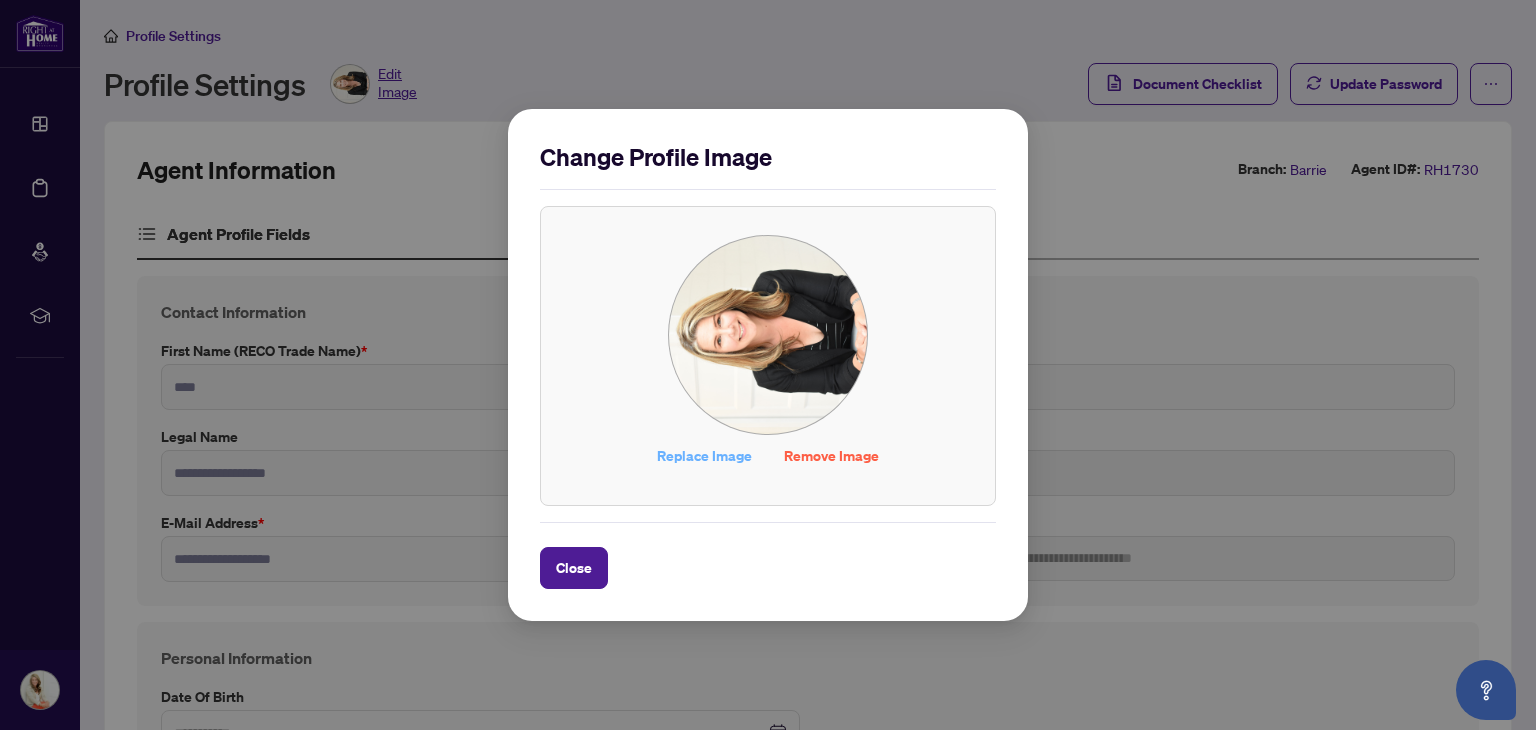 click on "Replace Image" at bounding box center (704, 456) 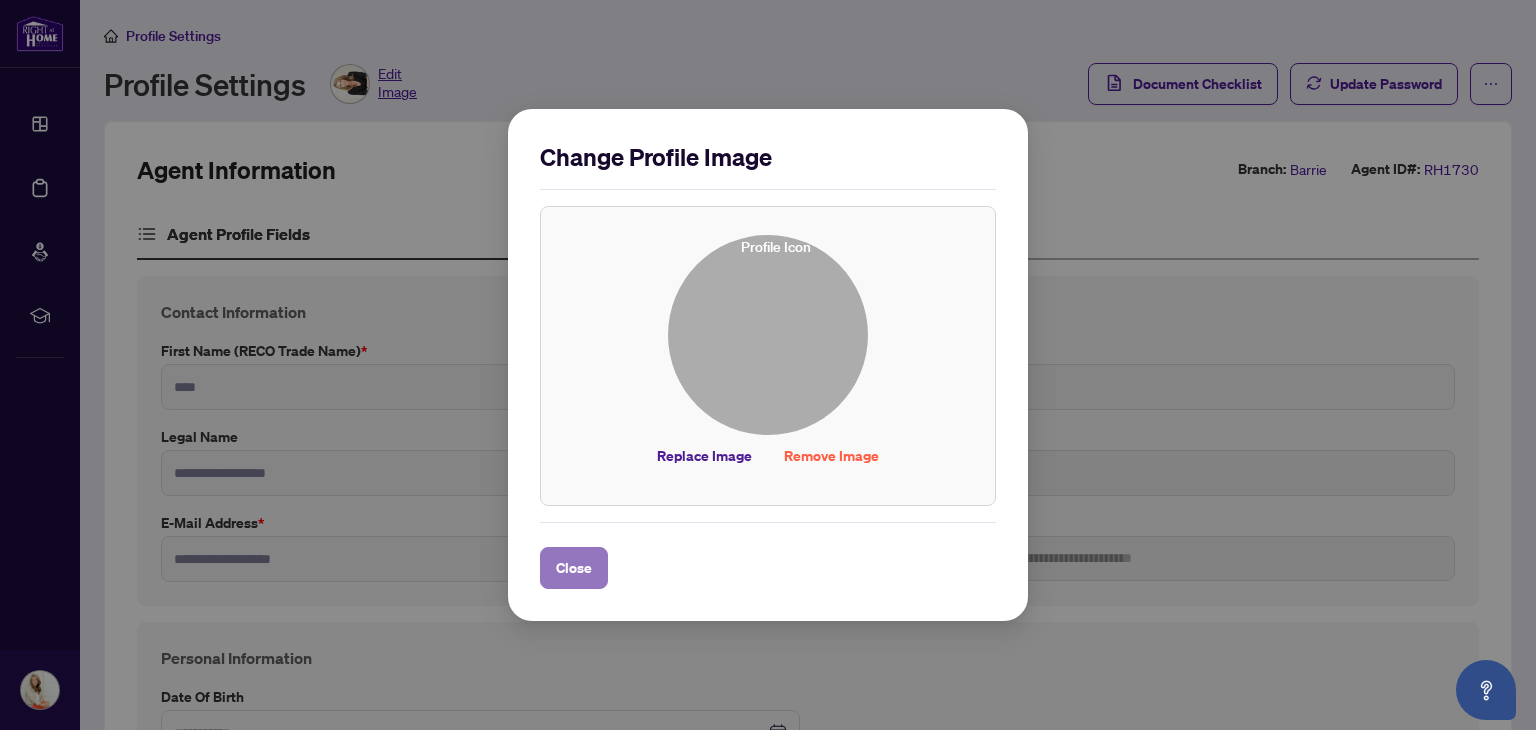 click on "Close" at bounding box center [574, 568] 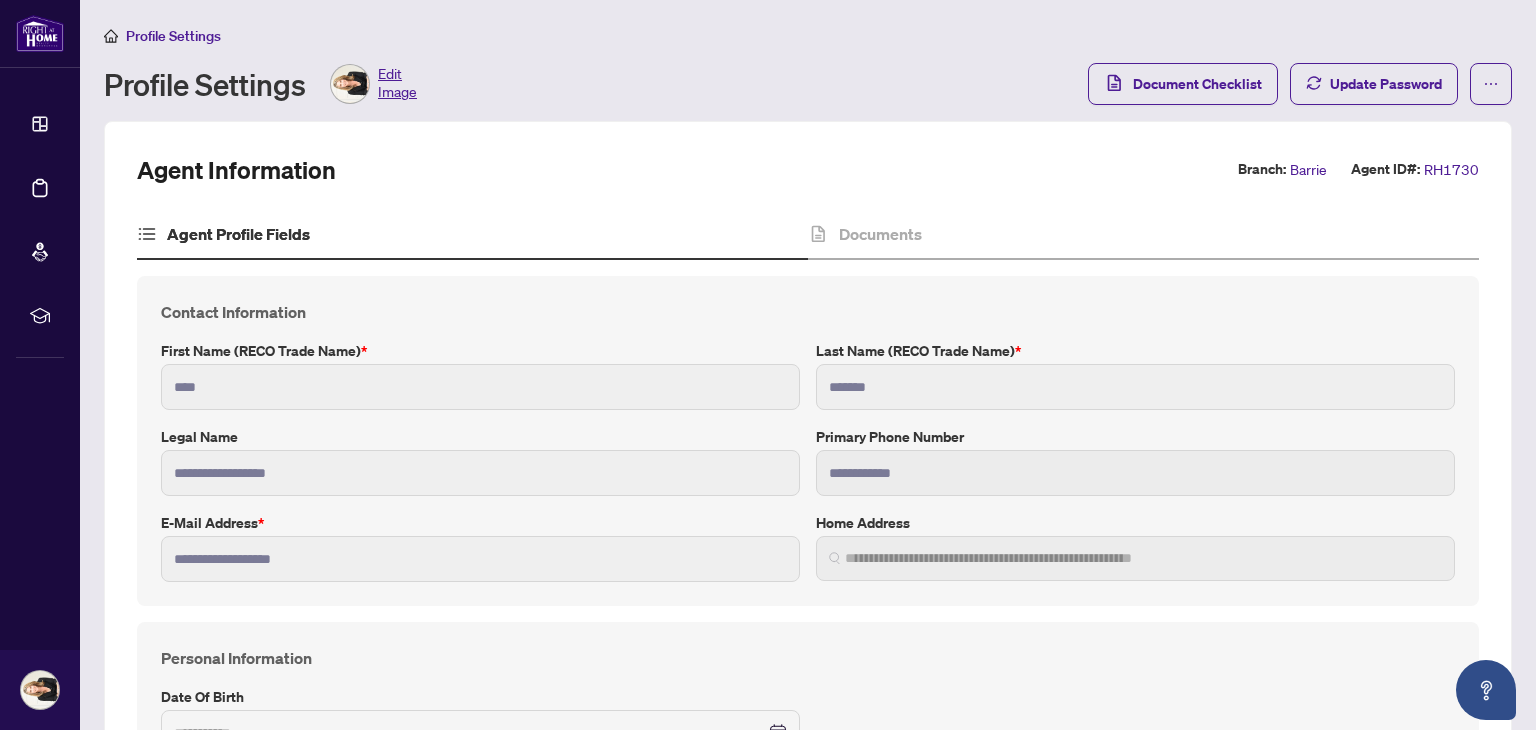 click on "Edit    Image" at bounding box center (397, 84) 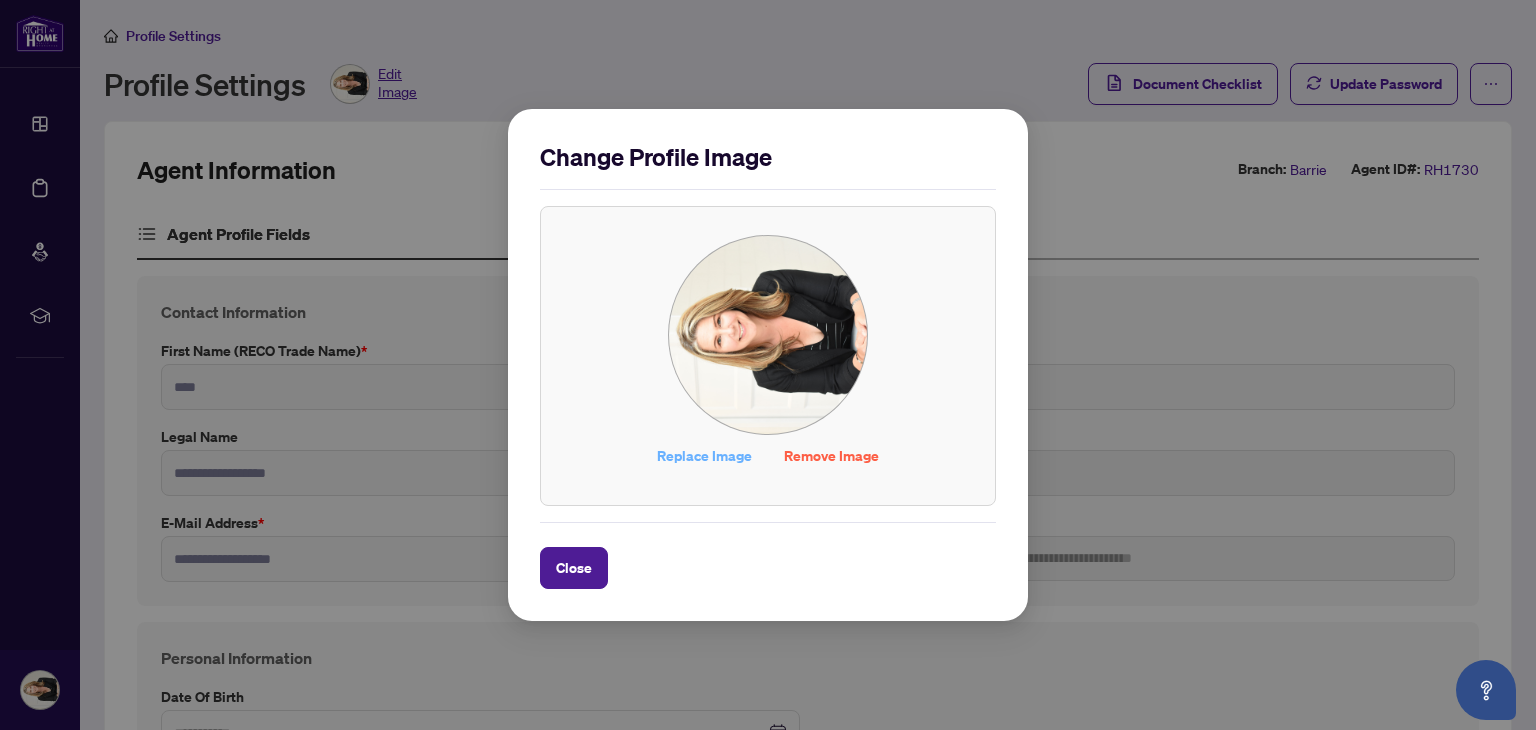 click on "Replace Image" at bounding box center [704, 456] 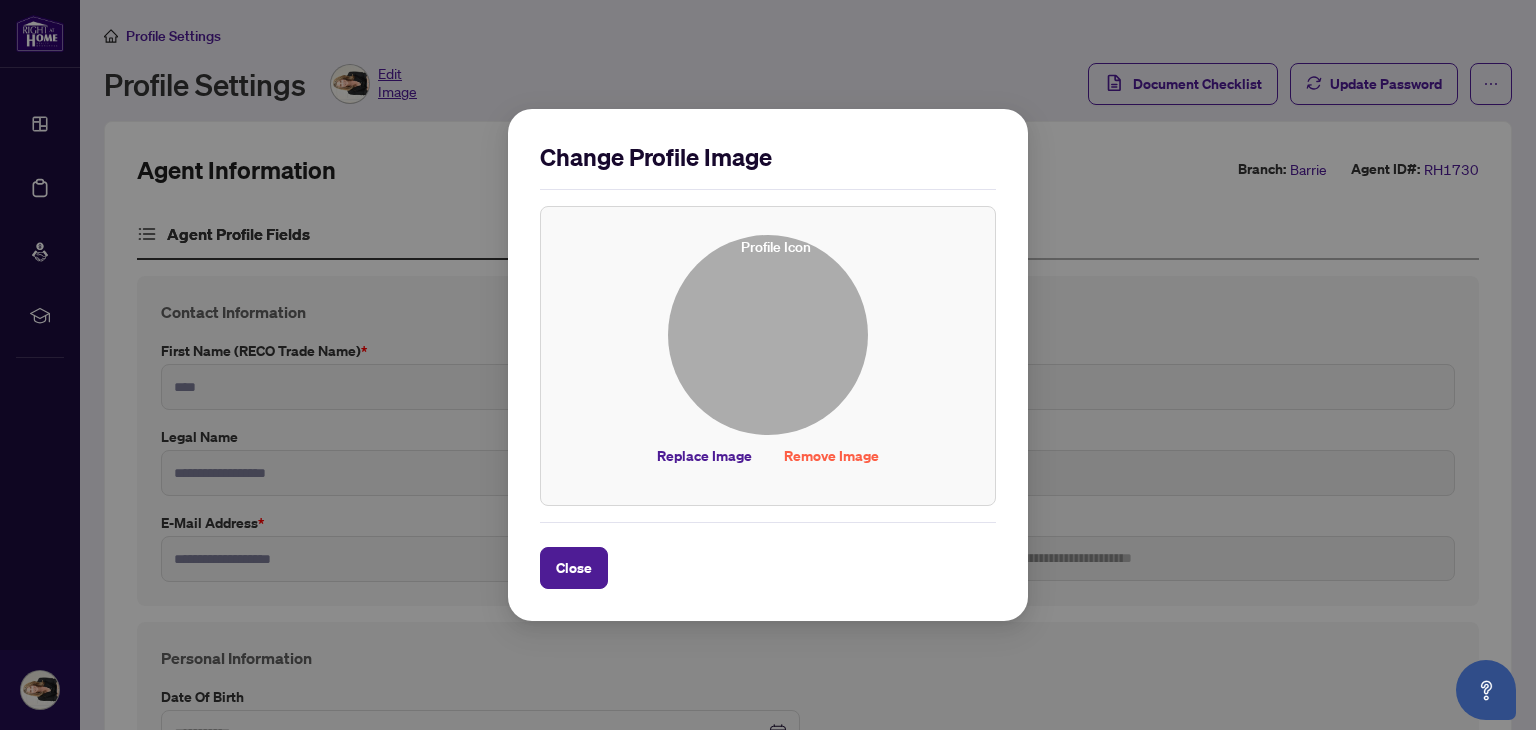 click at bounding box center [768, 335] 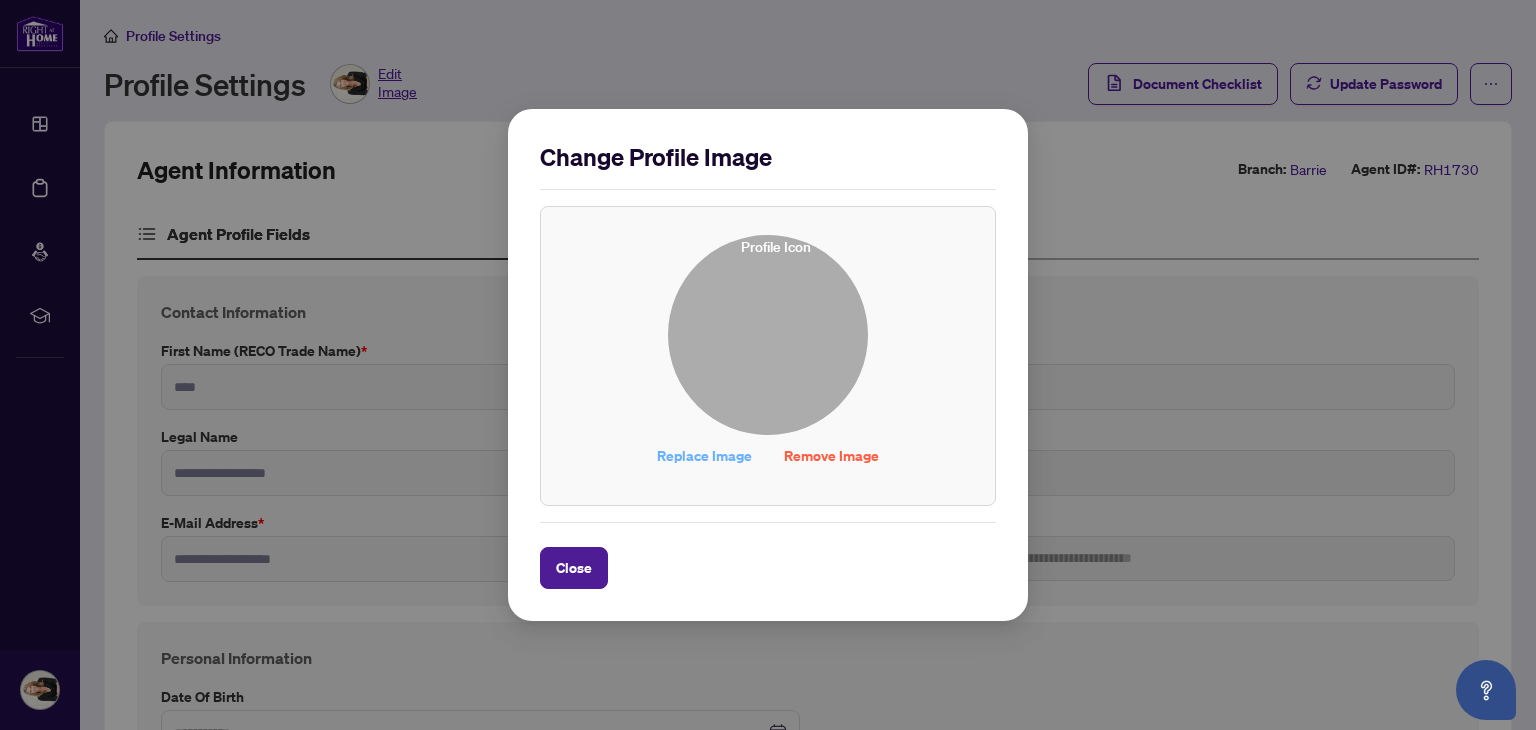 click on "Replace Image" at bounding box center [704, 456] 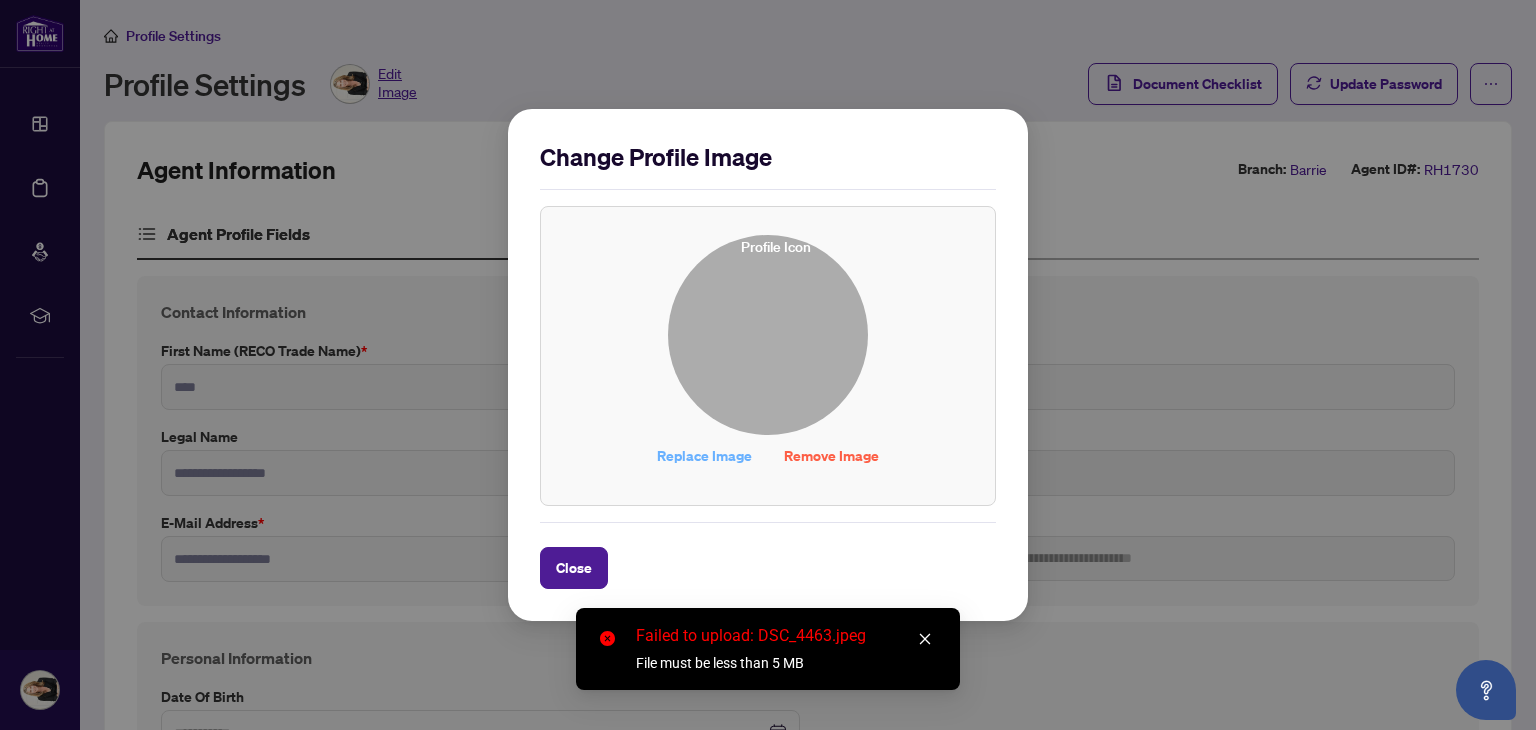 click on "Replace Image" at bounding box center (704, 456) 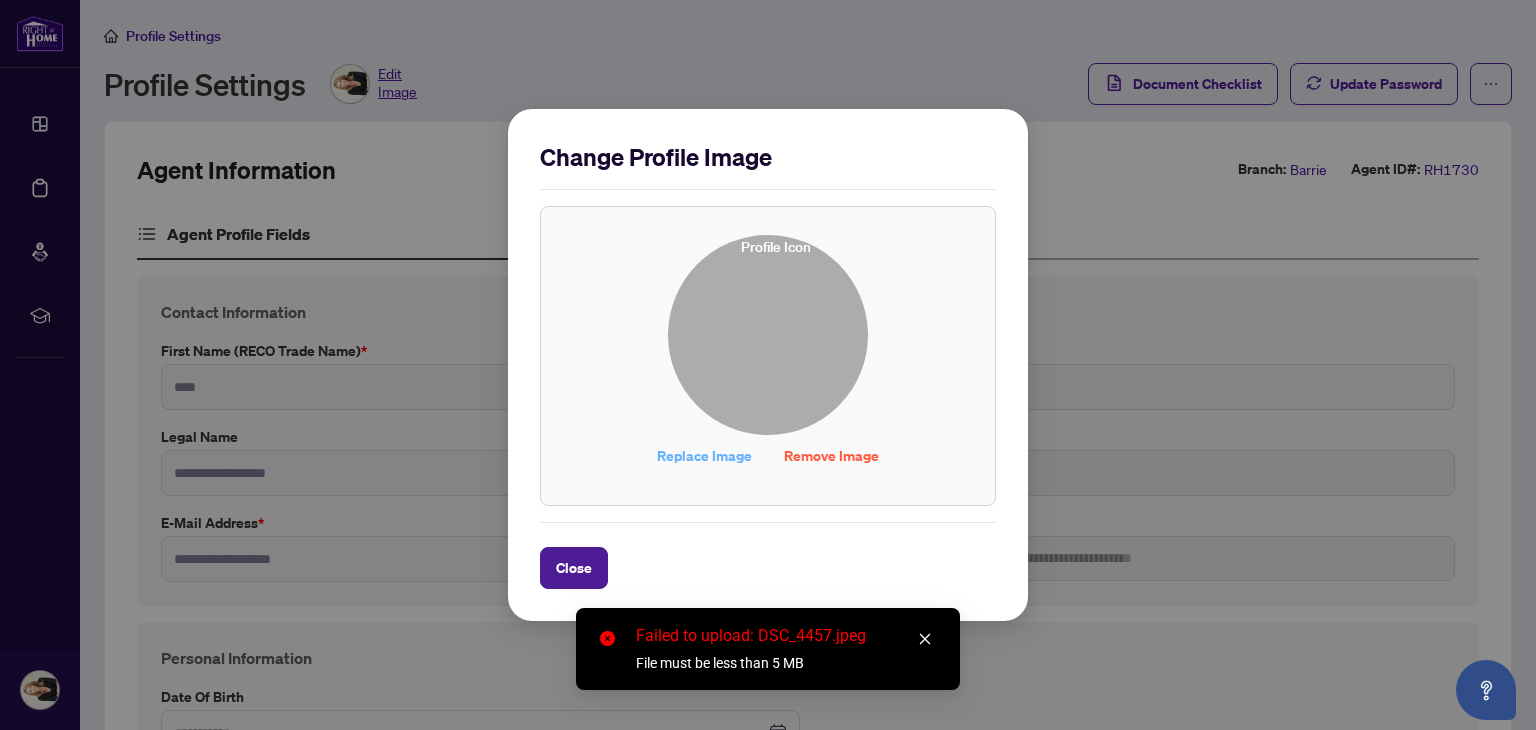 click on "Replace Image" at bounding box center (704, 456) 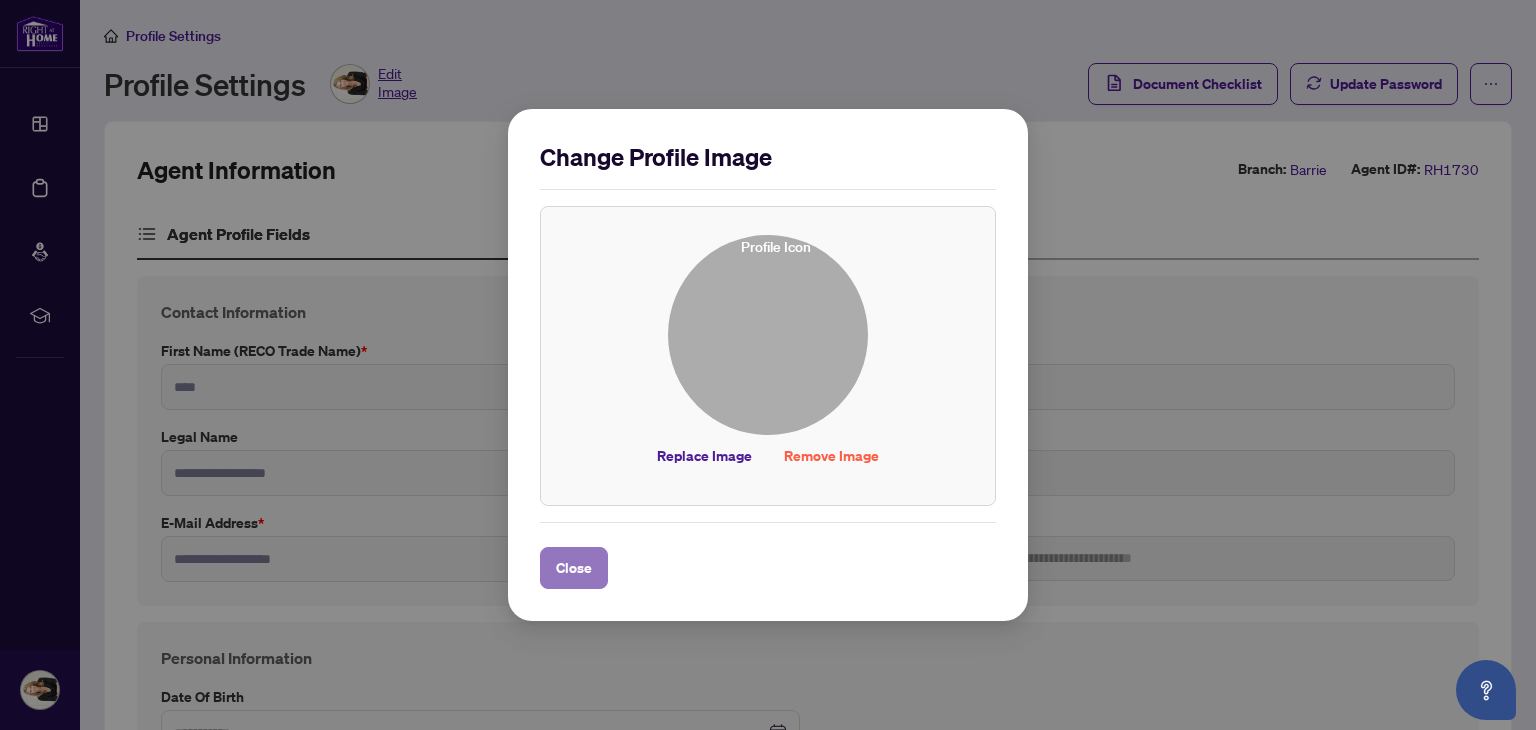click on "Close" at bounding box center [574, 568] 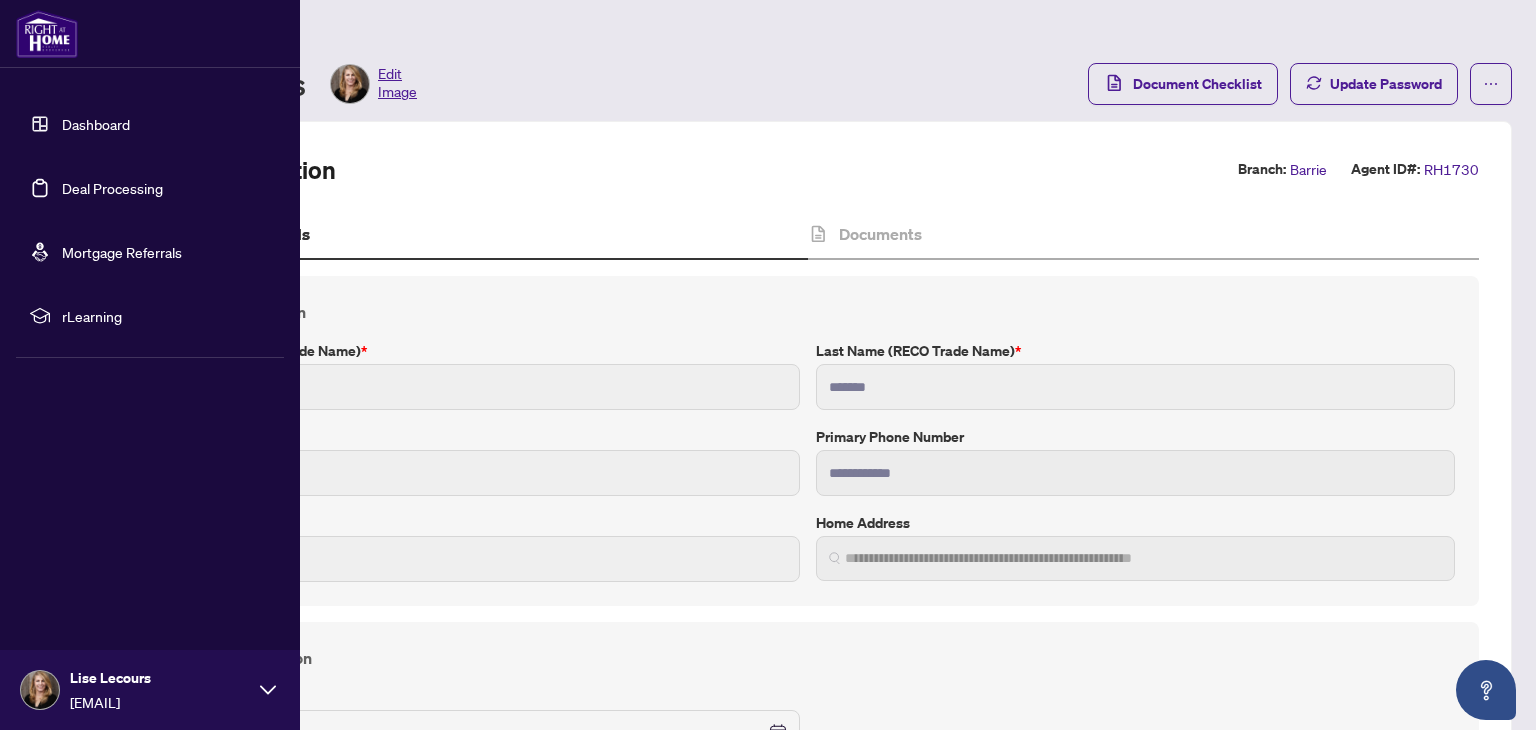 click 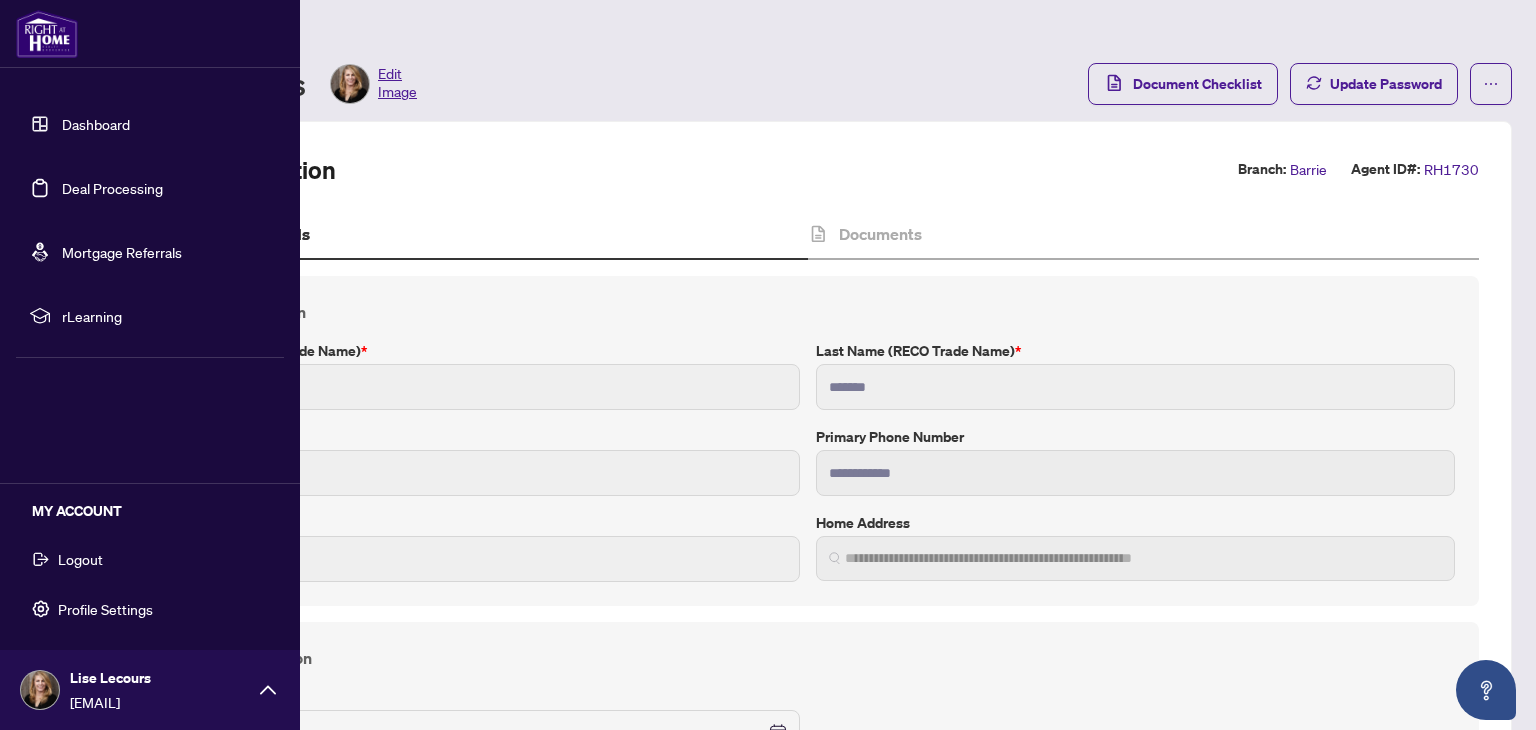 click on "Logout" at bounding box center [80, 559] 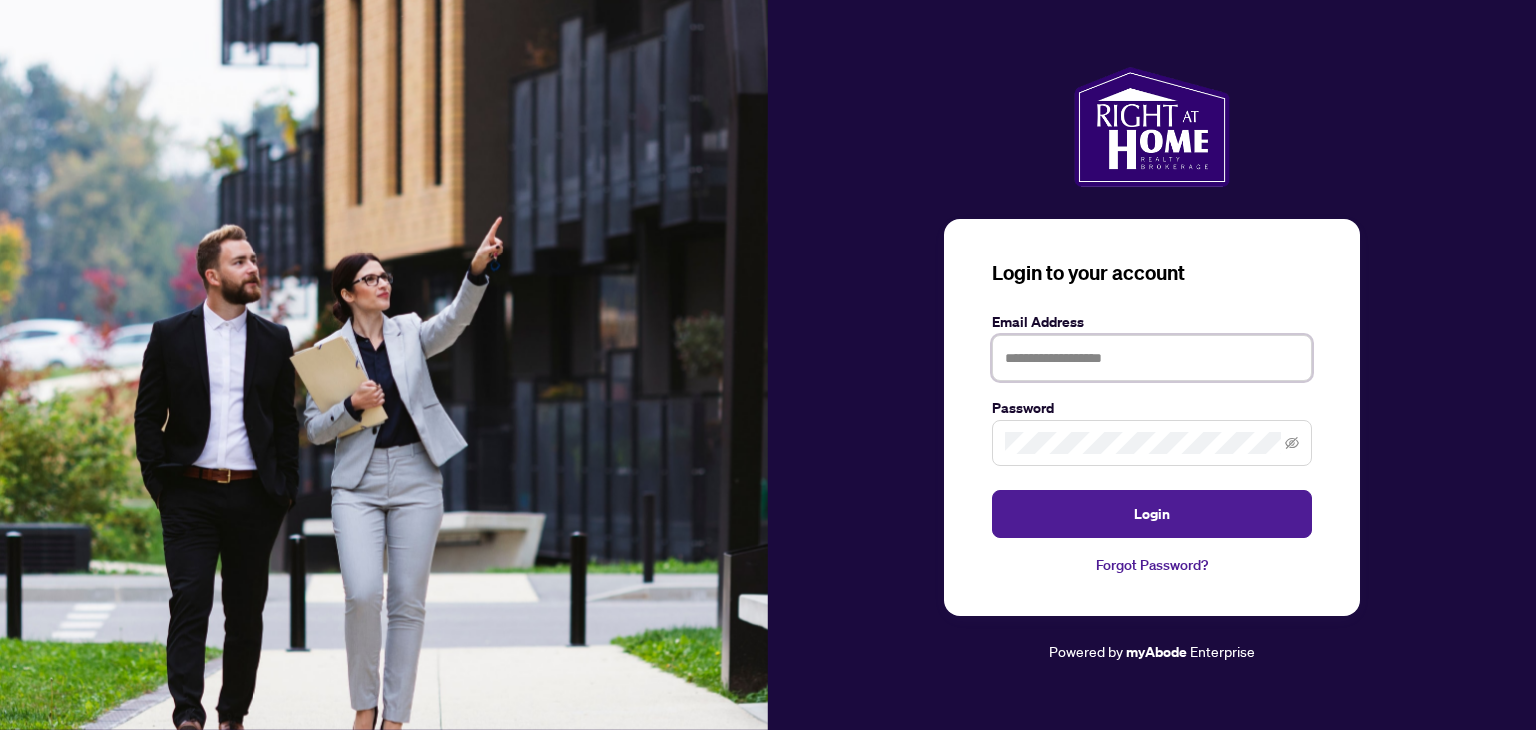 type on "**********" 